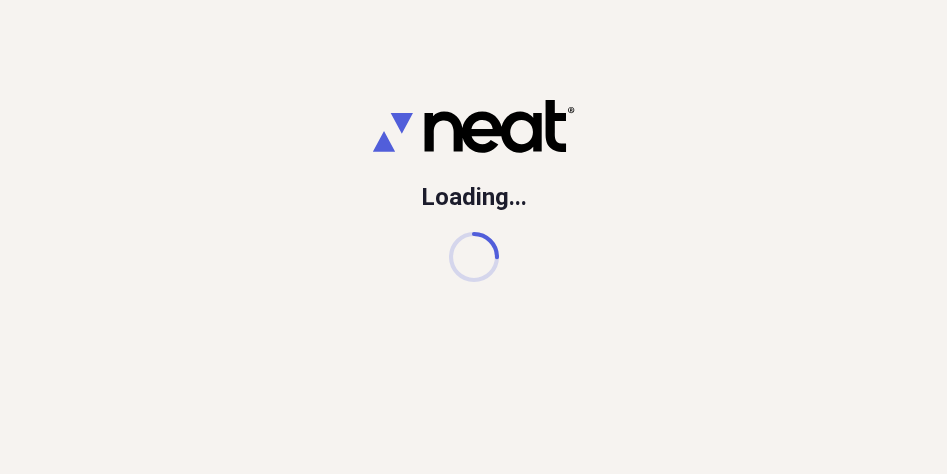 scroll, scrollTop: 0, scrollLeft: 0, axis: both 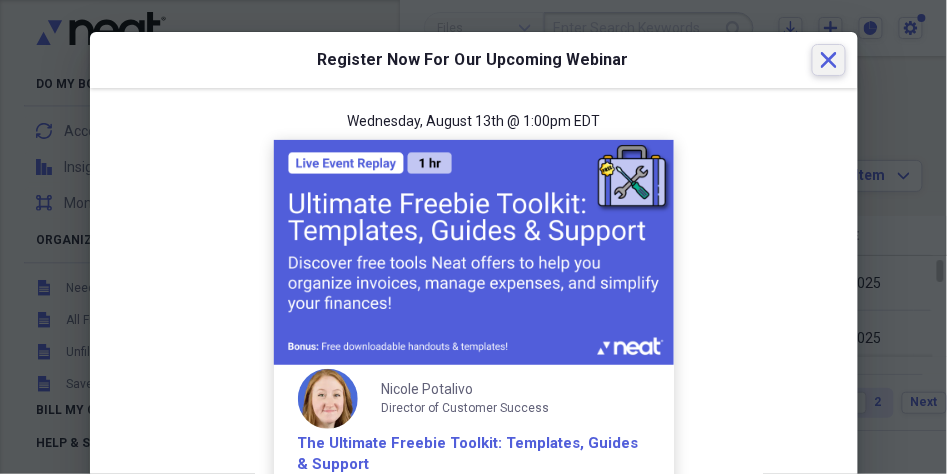 drag, startPoint x: 817, startPoint y: 55, endPoint x: 782, endPoint y: 91, distance: 50.20956 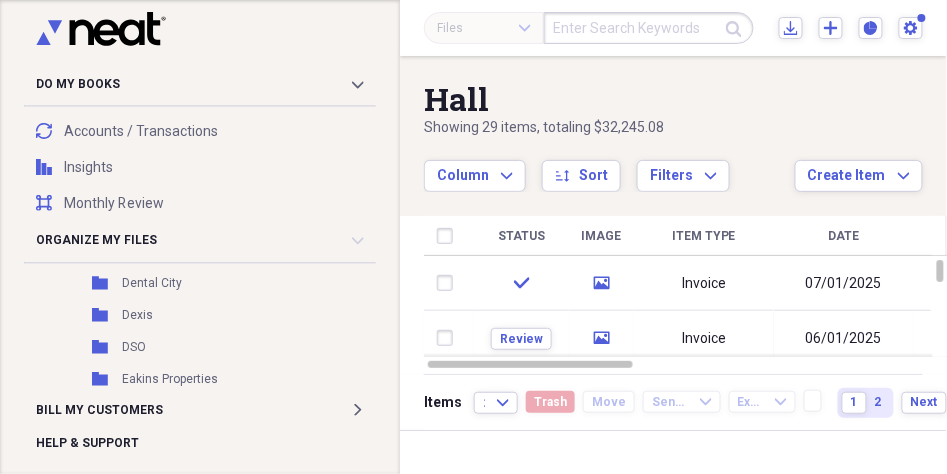 scroll, scrollTop: 1062, scrollLeft: 0, axis: vertical 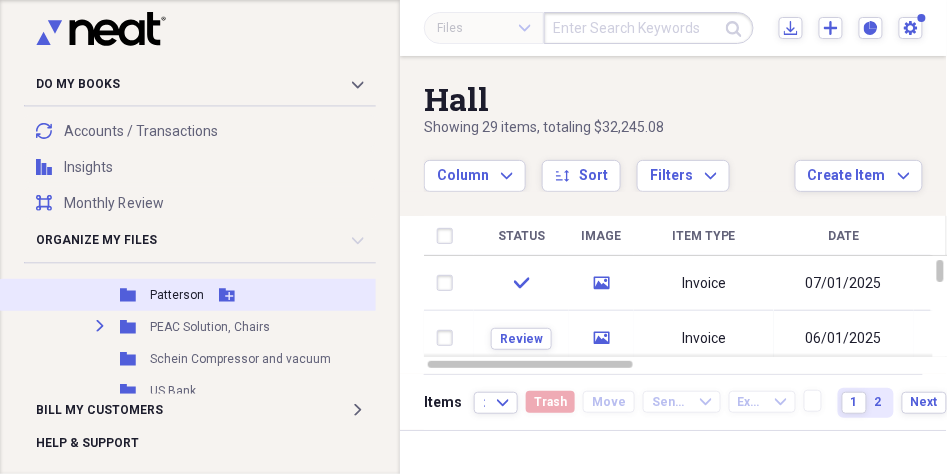 click on "Add Folder" at bounding box center (227, 295) 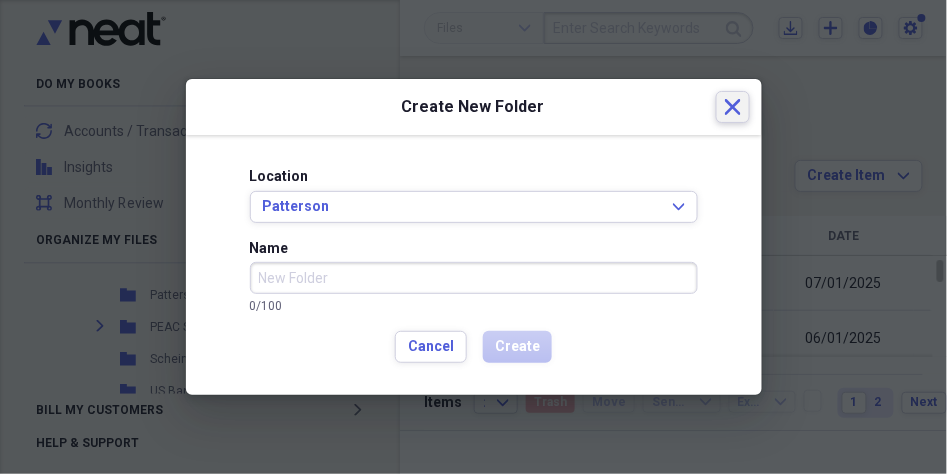 click on "Close" at bounding box center (733, 107) 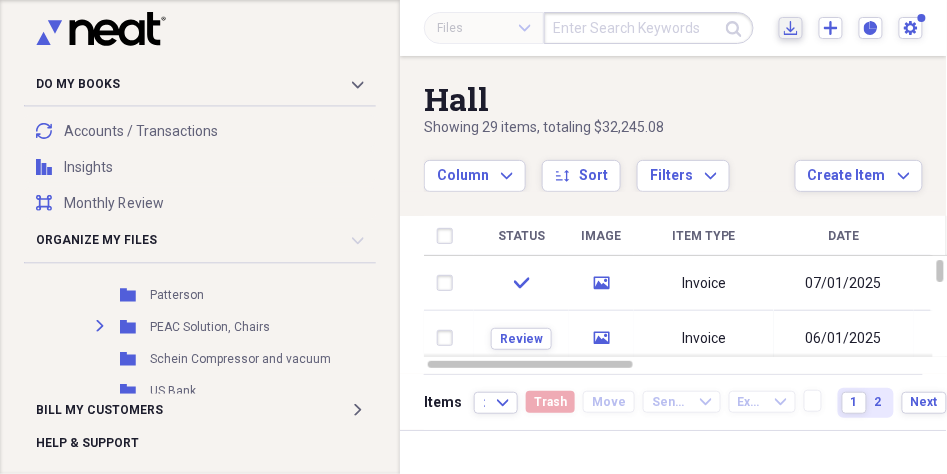 click on "Import Import" at bounding box center (791, 28) 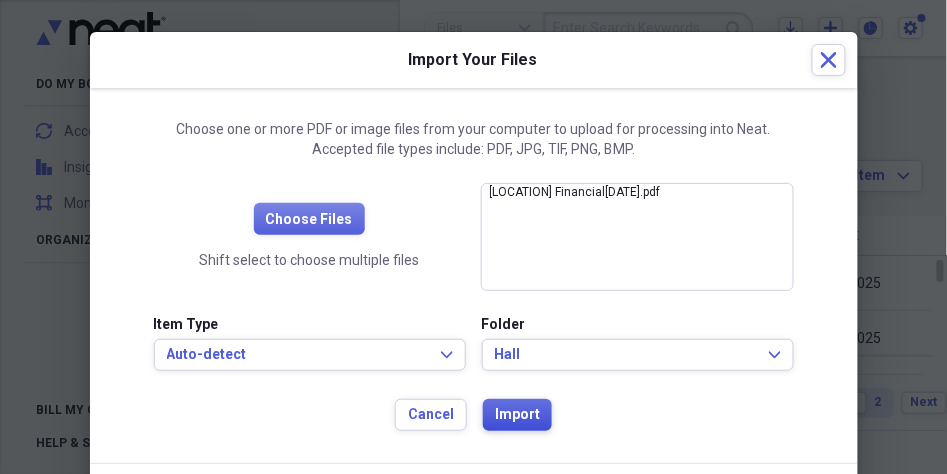 click on "Import" at bounding box center (517, 415) 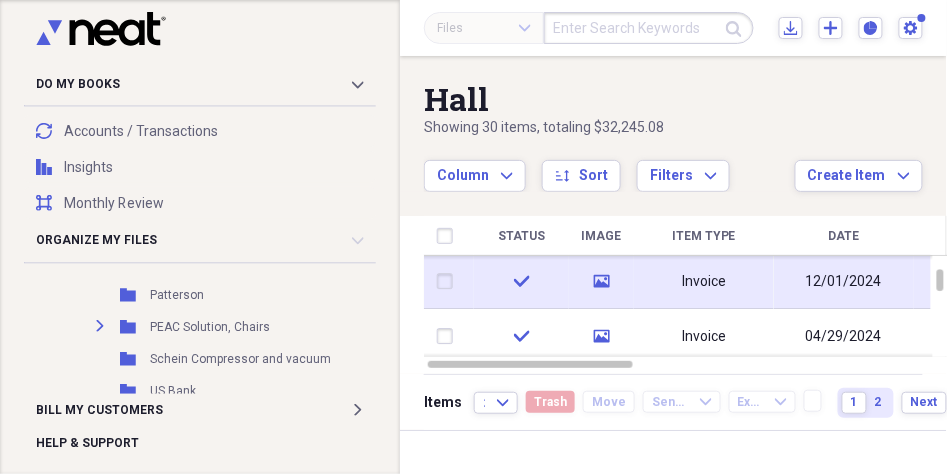 click on "Invoice" at bounding box center (704, 281) 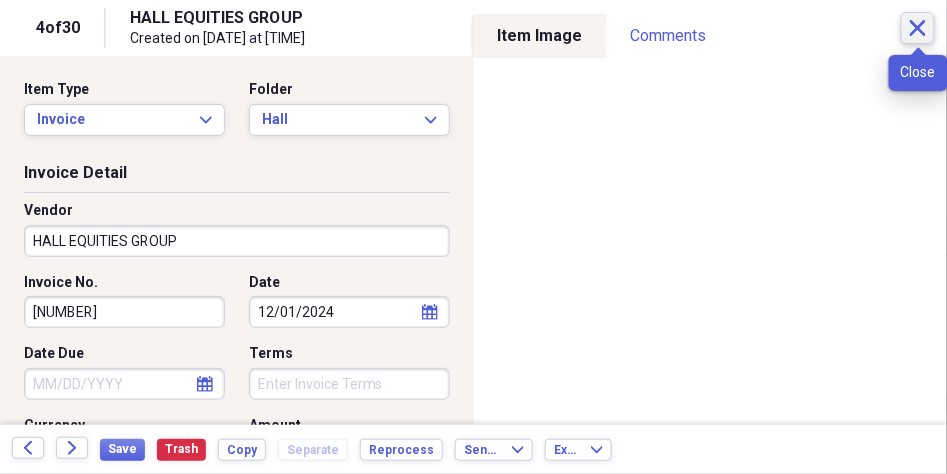 click on "Close" at bounding box center (918, 28) 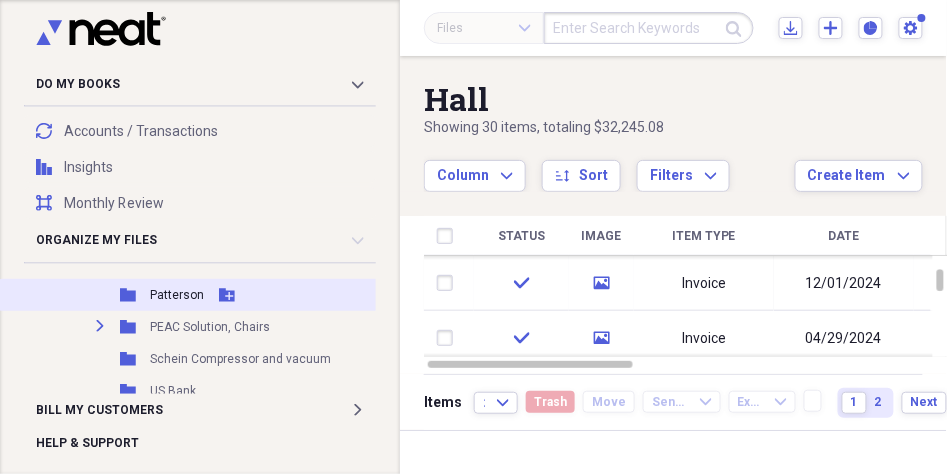 click 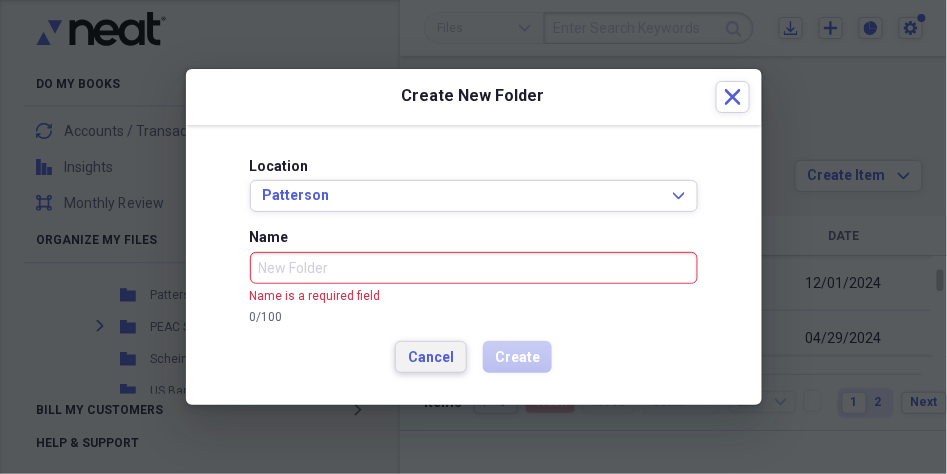 click on "Location [LAST] Expand Name Name is a required field 0 / 100 Cancel Create" at bounding box center (474, 265) 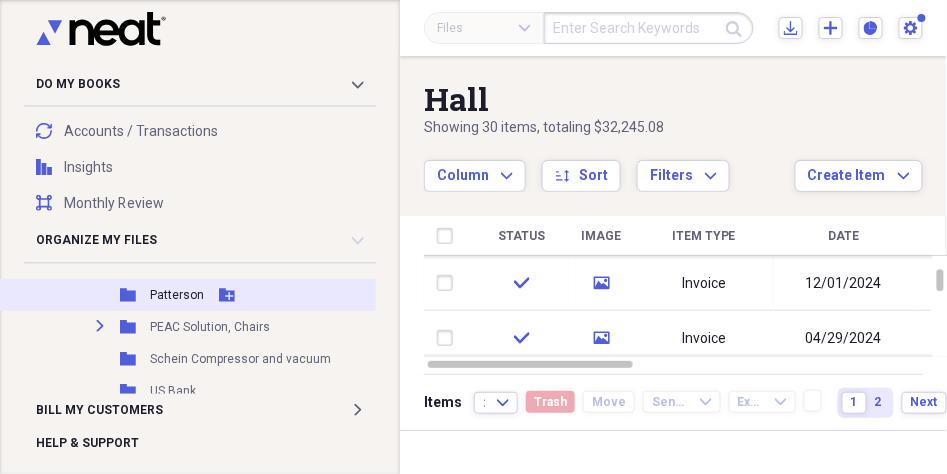 click on "Patterson" at bounding box center (177, 295) 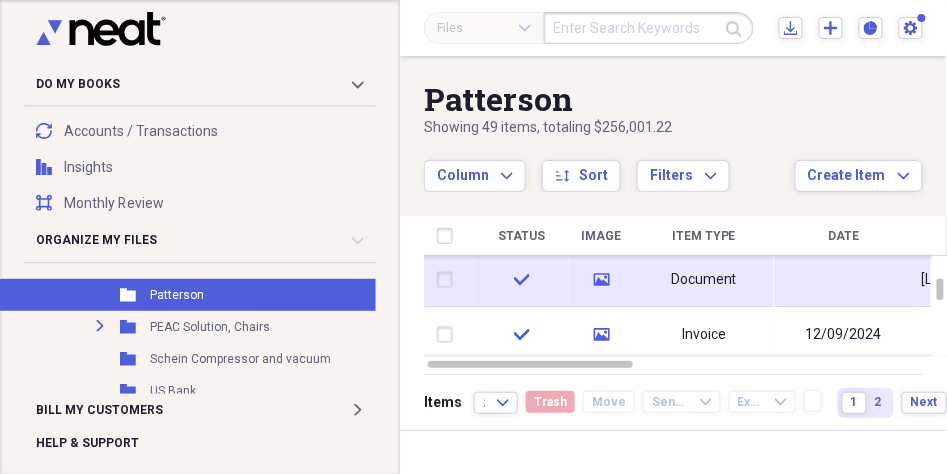 click on "Document" at bounding box center (704, 280) 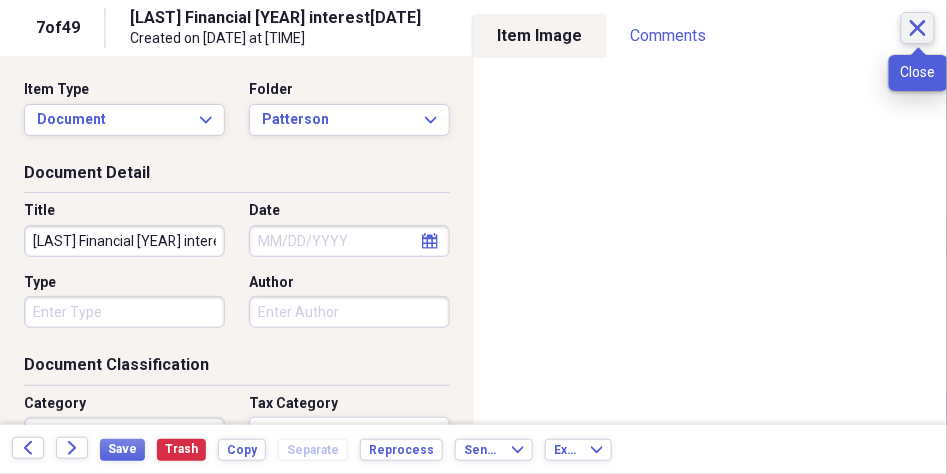 click on "Close" 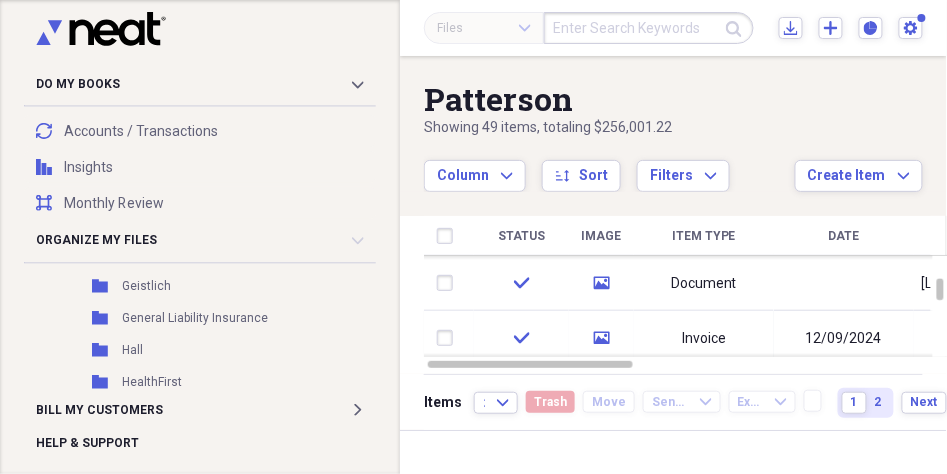 scroll, scrollTop: 1354, scrollLeft: 0, axis: vertical 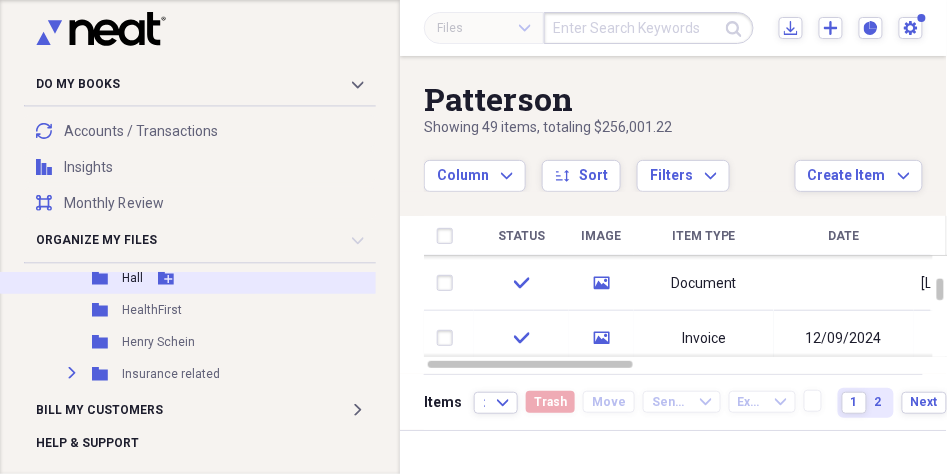 click on "Folder Hall Add Folder" at bounding box center (196, 278) 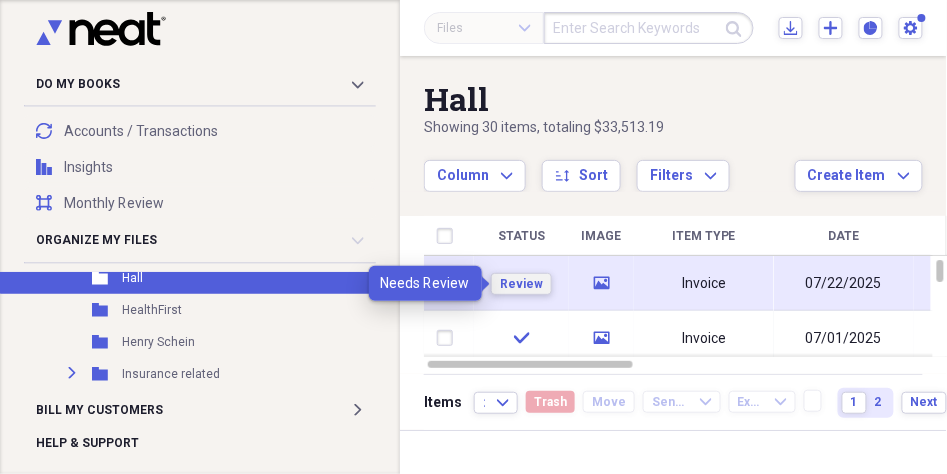 click on "Review" at bounding box center [521, 284] 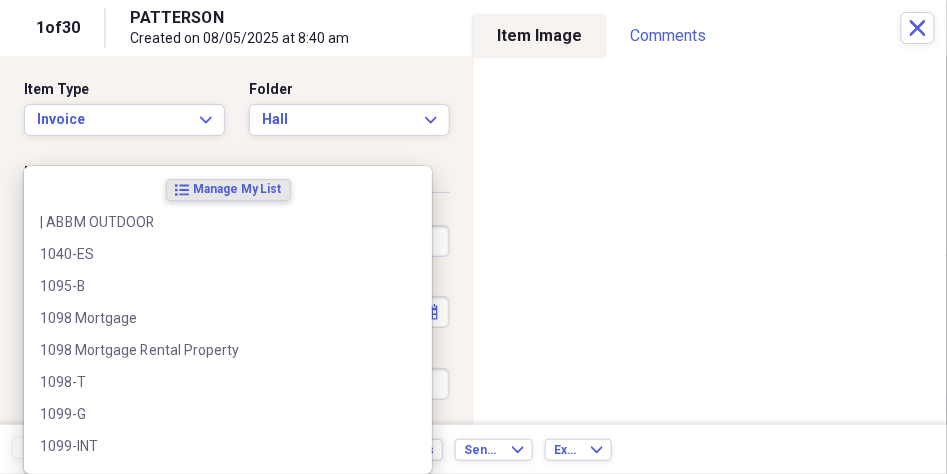 click on "Do My Books Collapse transactions Accounts / Transactions insights Insights reconciliation Monthly Review Organize My Files 99+ Collapse Unfiled Needs Review 99+ Unfiled All Files Unfiled Unfiled Unfiled Saved Reports Collapse My Cabinet My Cabinet Add Folder Folder 3X sale Add Folder Folder Alarm Relay Add Folder Folder American General Life Add Folder Folder Apple Add Folder Expand Folder Athene Add Folder Expand Folder Auto Add Folder Folder BBVA Add Folder Collapse Open Folder Business Releated Add Folder Expand Folder [YEAR] Add Folder Expand Folder [YEAR] Add Folder Expand Folder [YEAR] Add Folder Folder Alarm Relay Add Folder Folder Aligned Dental Partners Add Folder Folder Aseptico Add Folder Folder Barclay's Add Folder Folder Bedford Add Folder Folder CalSavers Add Folder Folder CareCredit Add Folder Folder CNA Add Folder Folder Comcast Albany Add Folder Expand Folder Comcast Concord Add Folder Folder Costco Add Folder Folder Delta Grievance Add Folder Expand Folder Dental Add Folder Folder Dental City DSO" at bounding box center (473, 237) 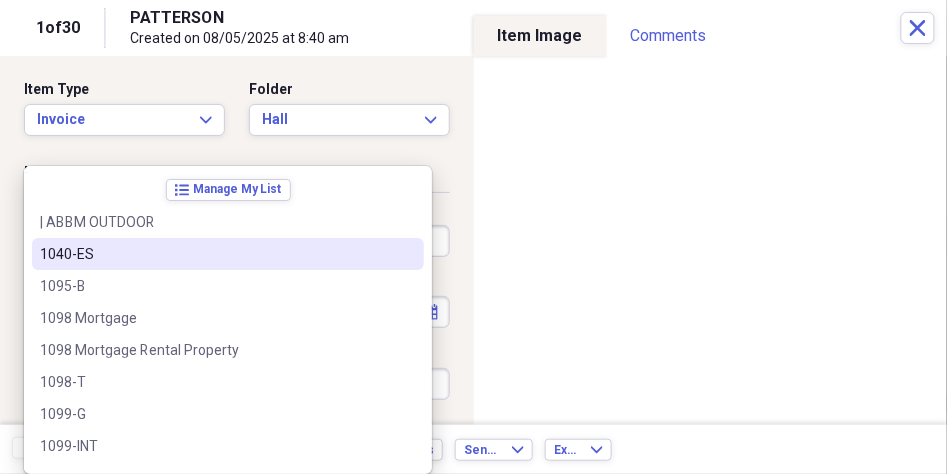 click on "Invoice Detail Vendor [LAST] Invoice No. Date [DATE] calendar Calendar Date Due [DATE] calendar Calendar Terms Currency USD Expand Amount dollar-sign [AMOUNT] Sales Tax dollar-sign" at bounding box center (237, 365) 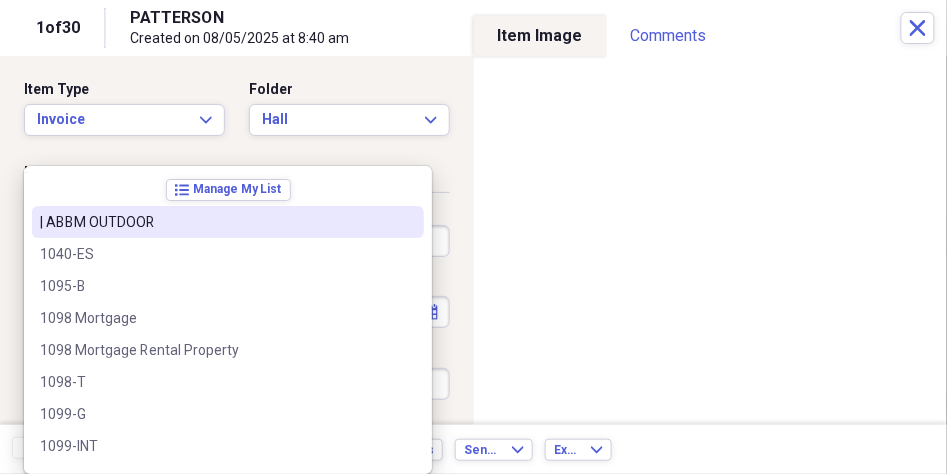 click on "Item Type Invoice Expand Folder Hall Expand" at bounding box center [237, 116] 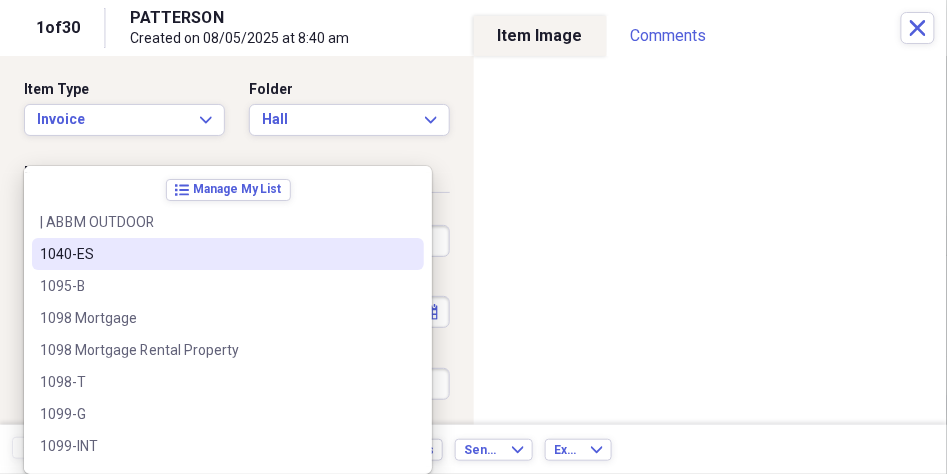 drag, startPoint x: 189, startPoint y: 230, endPoint x: -11, endPoint y: 229, distance: 200.0025 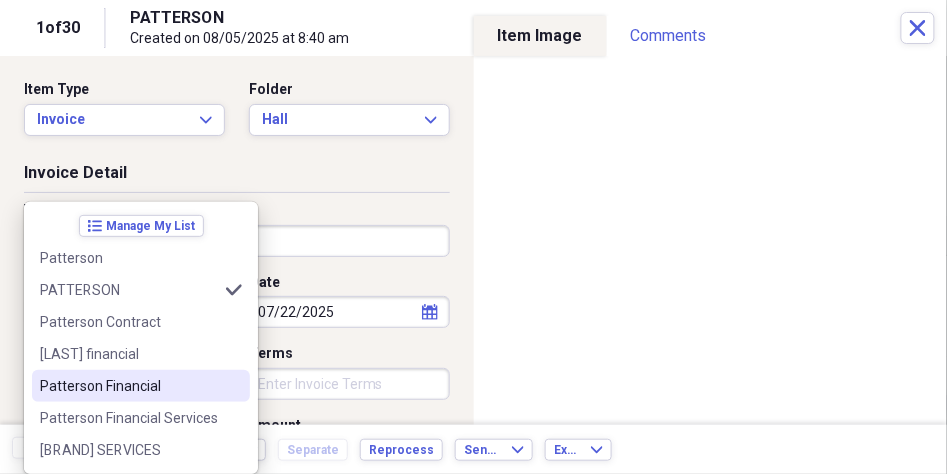 click on "Patterson Financial" at bounding box center (129, 386) 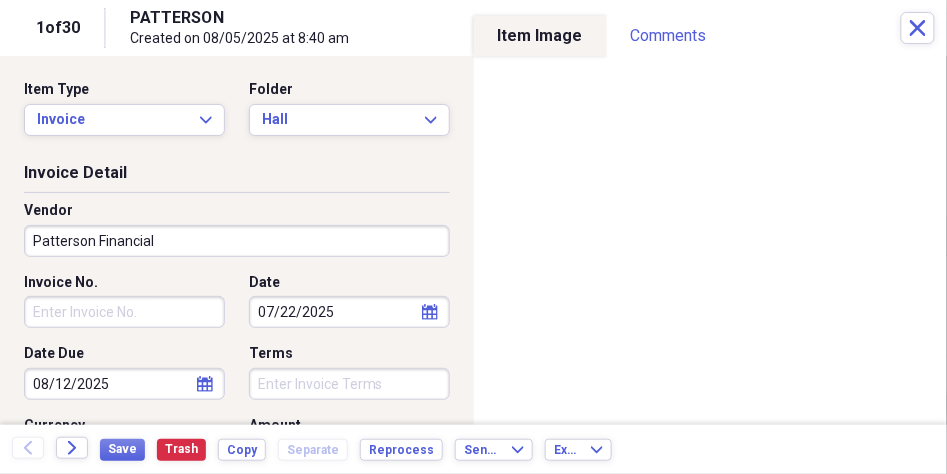 type on "Business Equipment Loan" 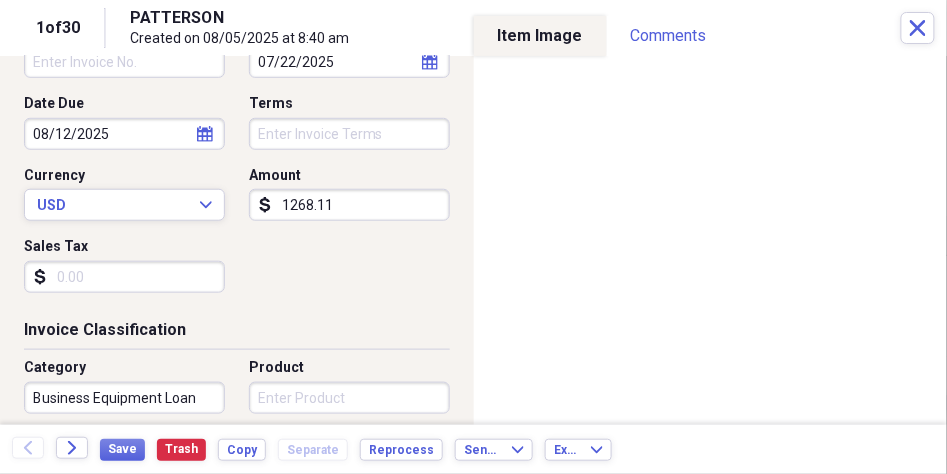 scroll, scrollTop: 291, scrollLeft: 0, axis: vertical 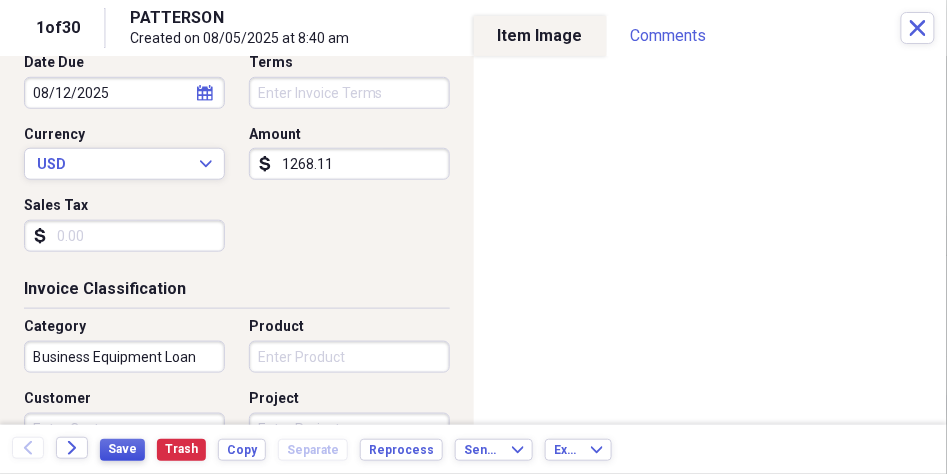 click on "Save" at bounding box center [122, 449] 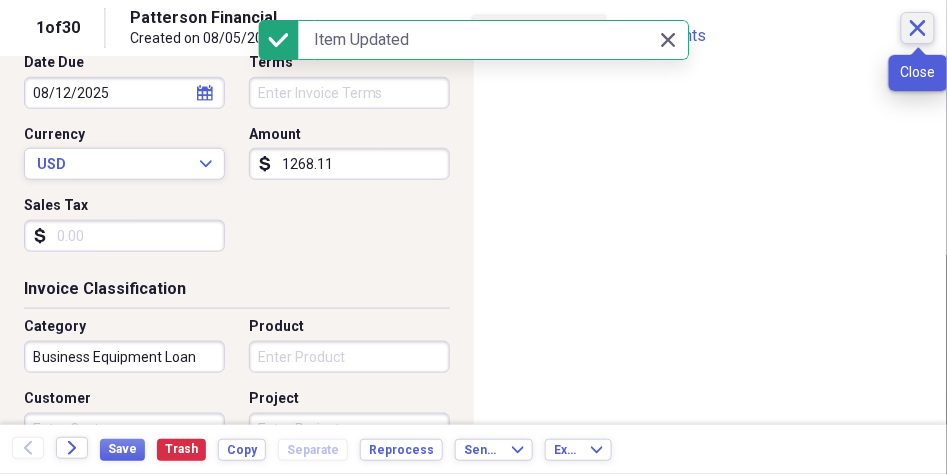 click 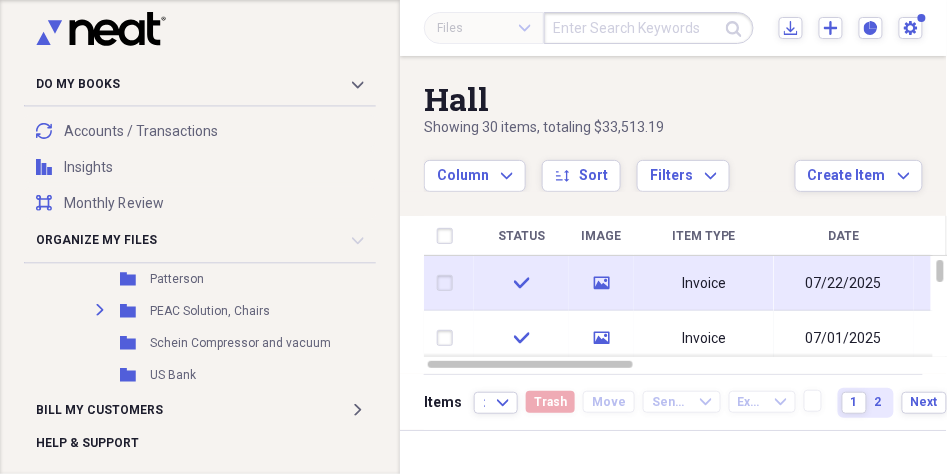 scroll, scrollTop: 1145, scrollLeft: 0, axis: vertical 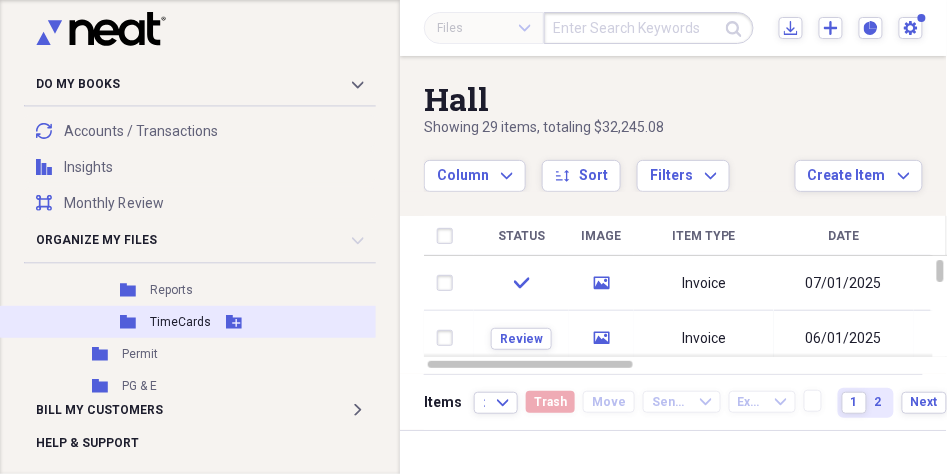 click on "Folder TimeCards Add Folder" at bounding box center [196, 322] 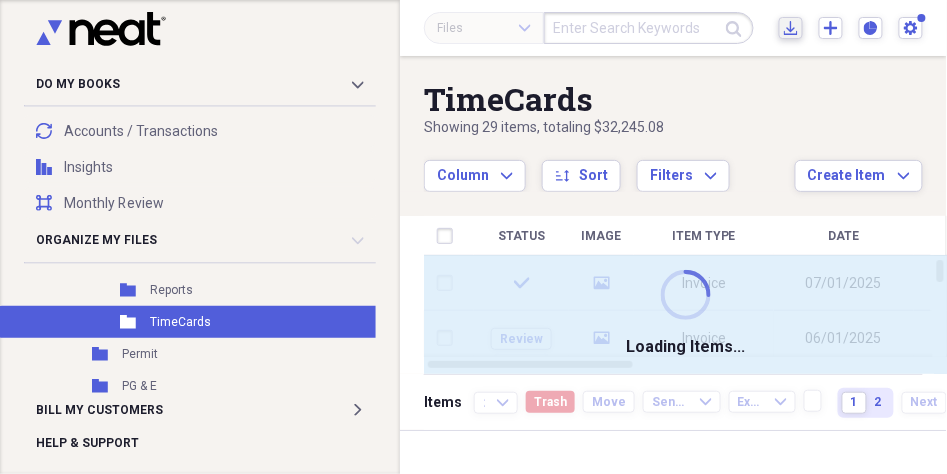 click 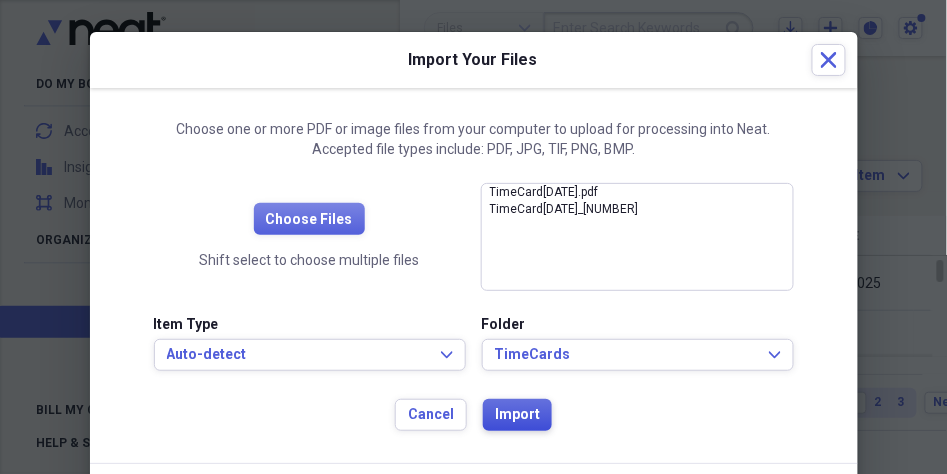 click on "Import" at bounding box center [517, 415] 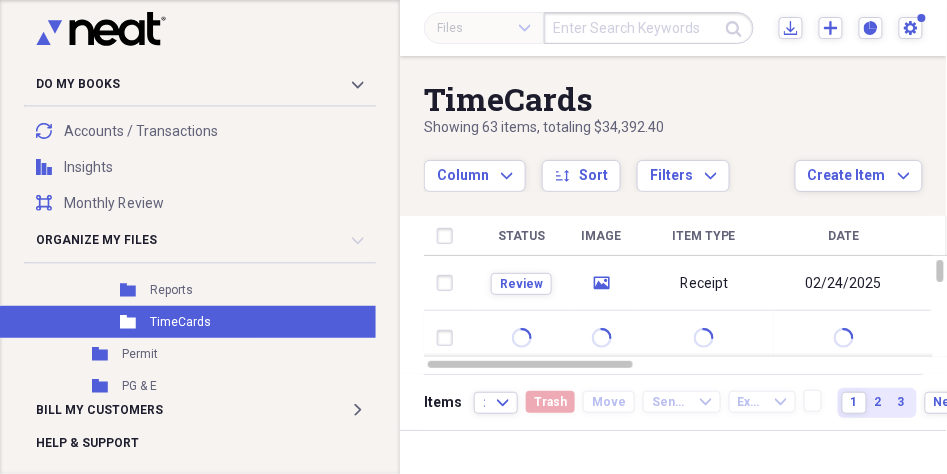 click on "TimeCards" at bounding box center (609, 99) 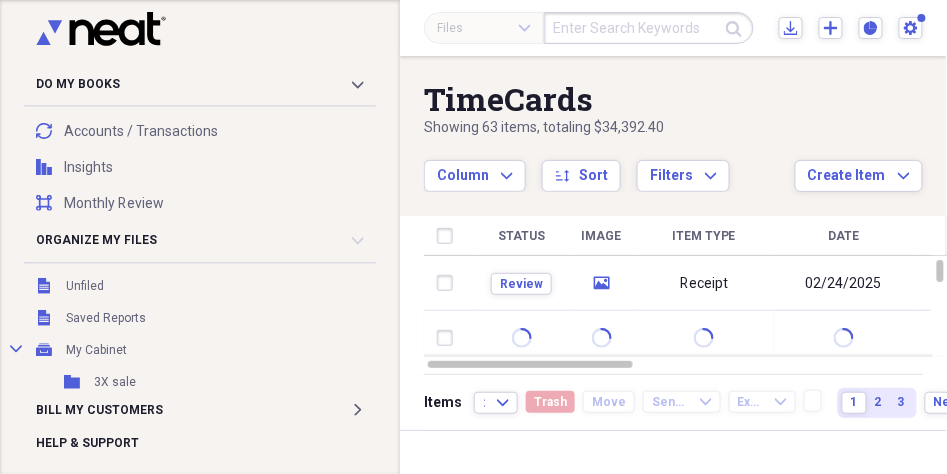 scroll, scrollTop: 62, scrollLeft: 0, axis: vertical 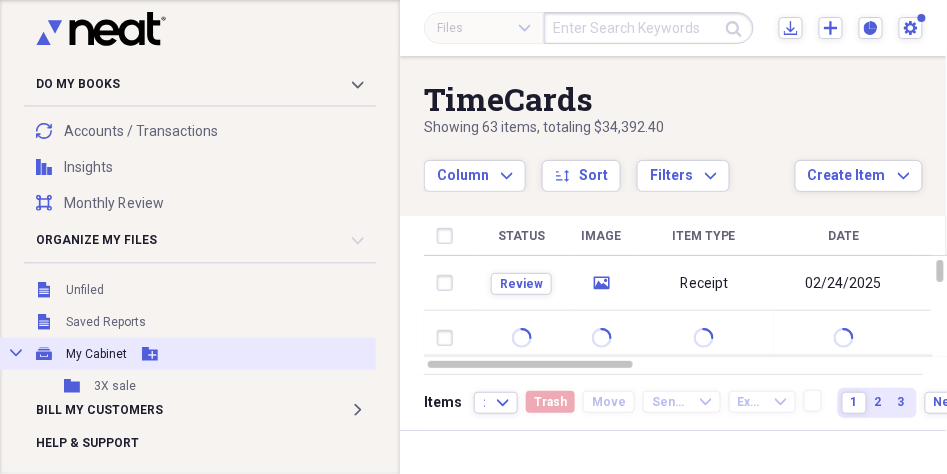 click 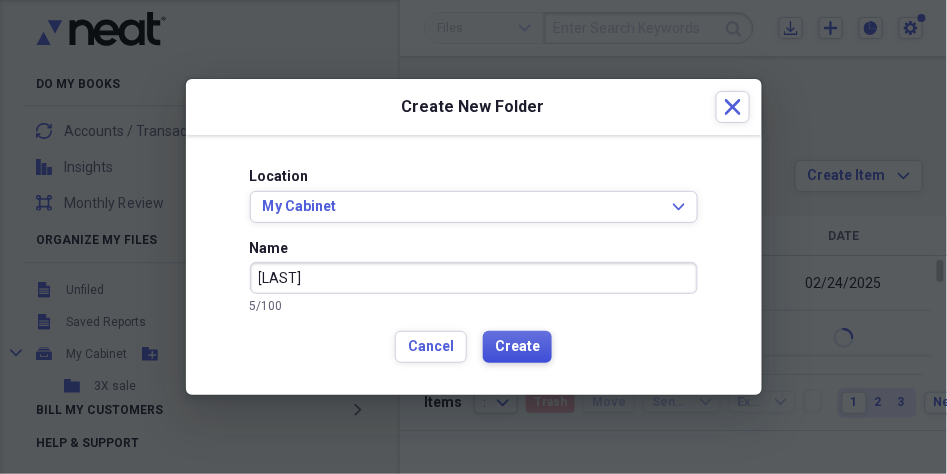 type on "[LAST]" 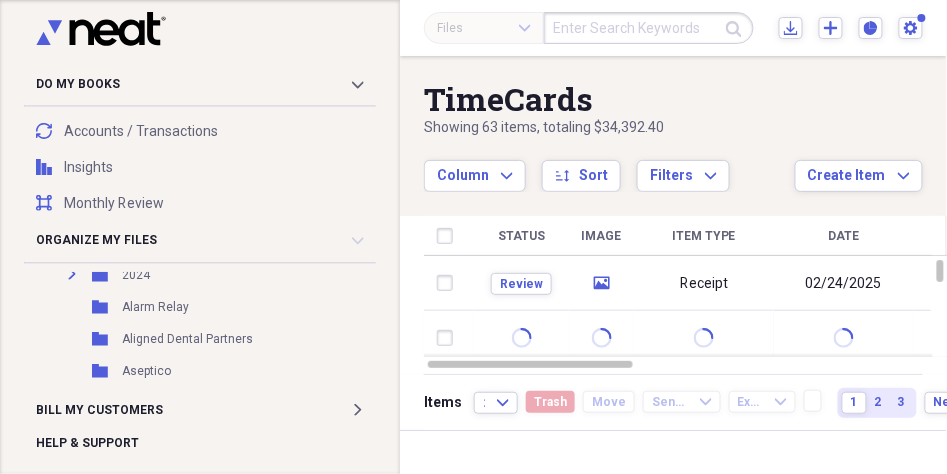 scroll, scrollTop: 478, scrollLeft: 0, axis: vertical 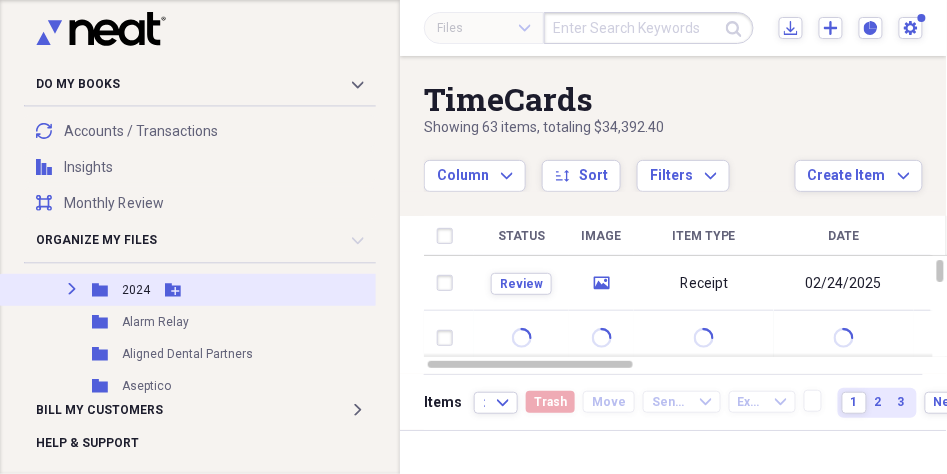 click on "Expand" 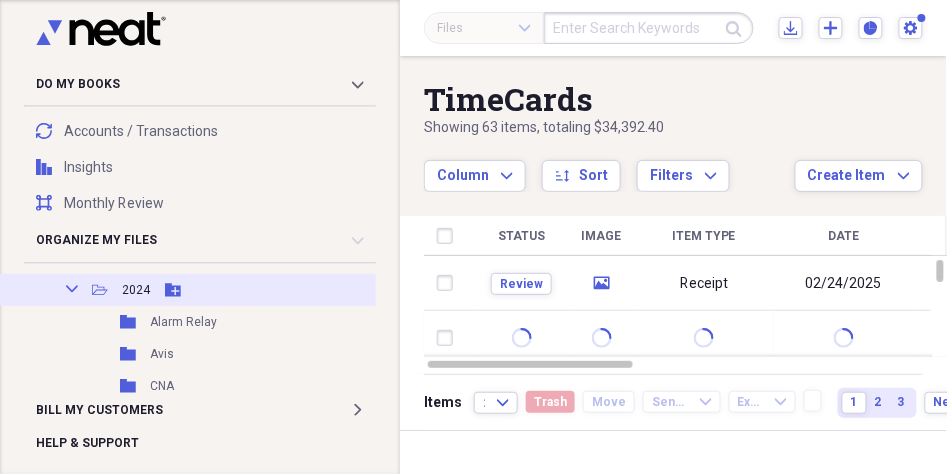 click on "Collapse" 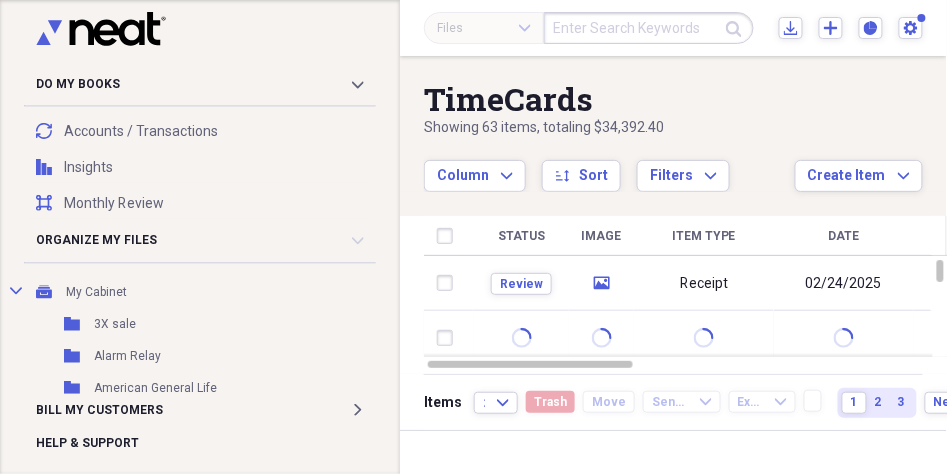 scroll, scrollTop: 104, scrollLeft: 0, axis: vertical 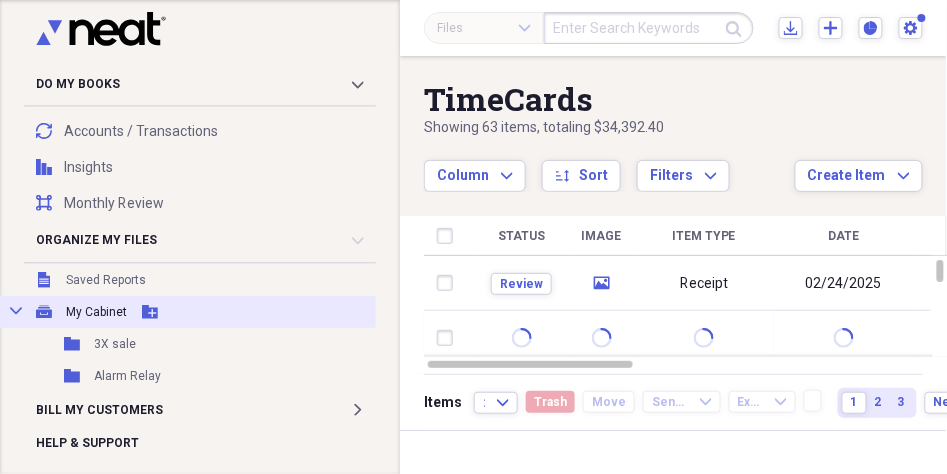 click 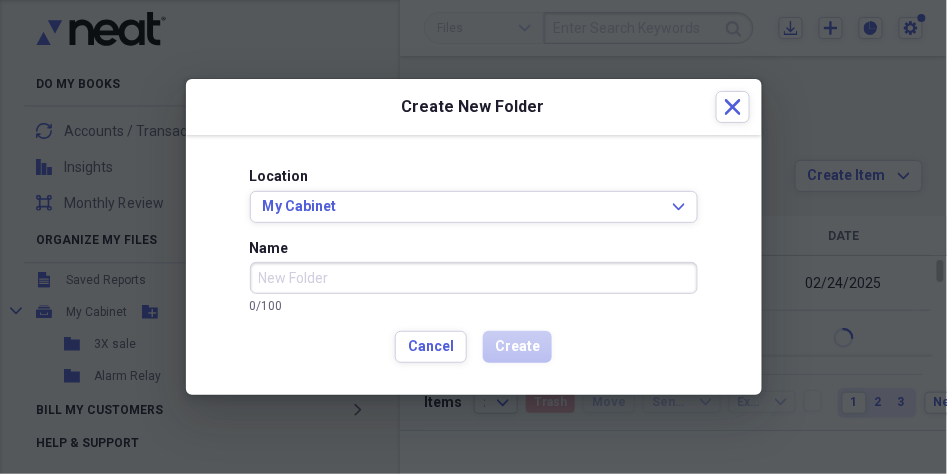 click on "Name" at bounding box center (474, 278) 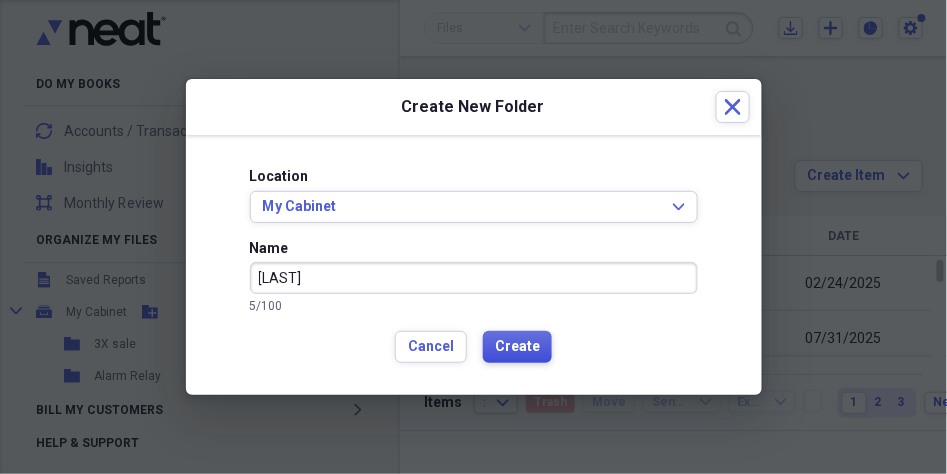 type on "[LAST]" 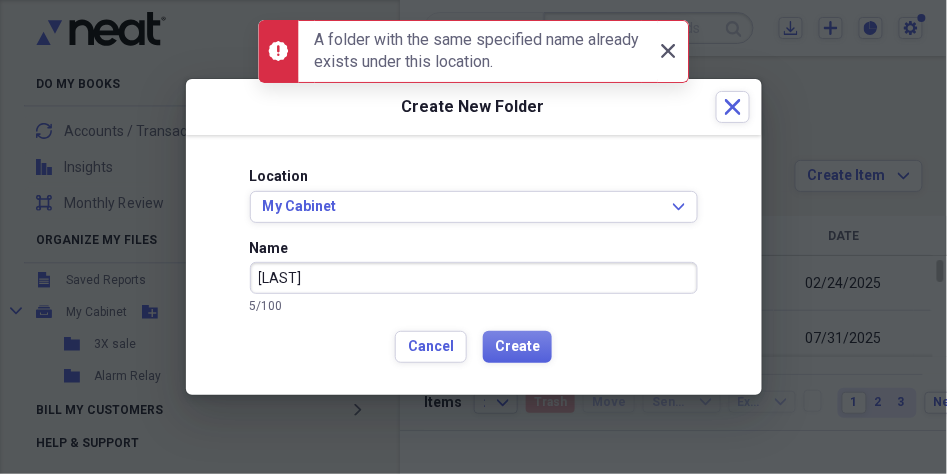 click on "Close" 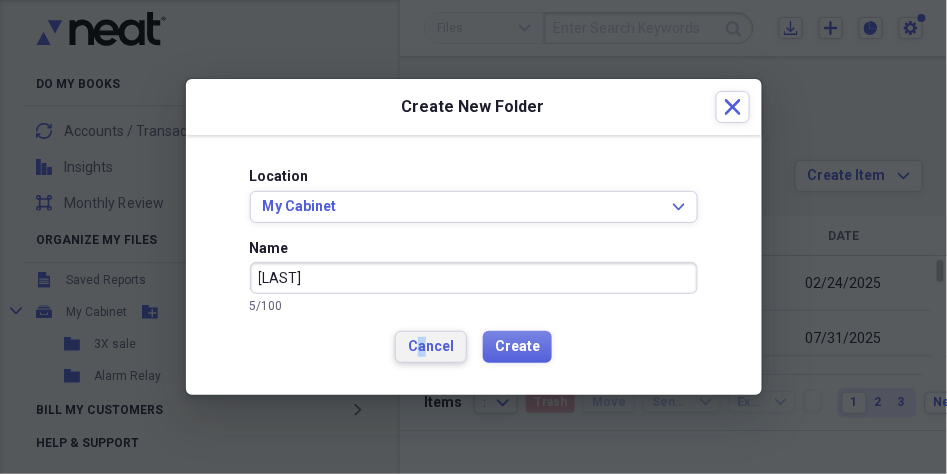 click on "Cancel" at bounding box center (431, 347) 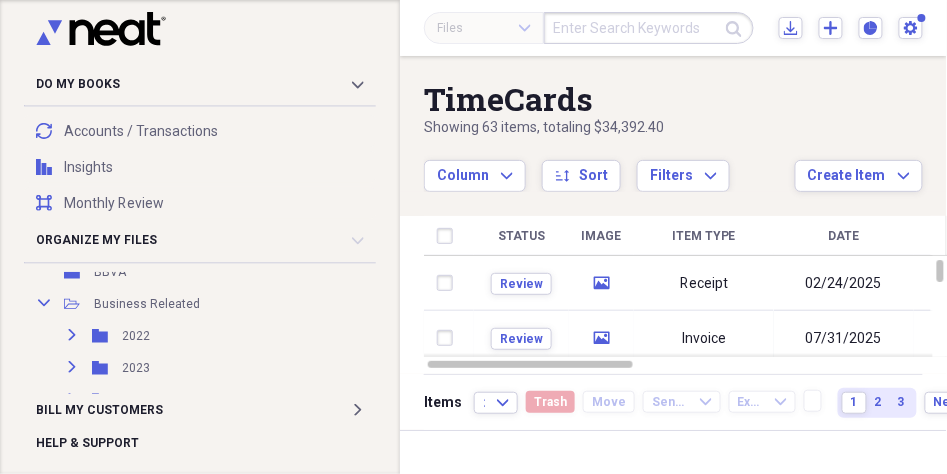 scroll, scrollTop: 354, scrollLeft: 0, axis: vertical 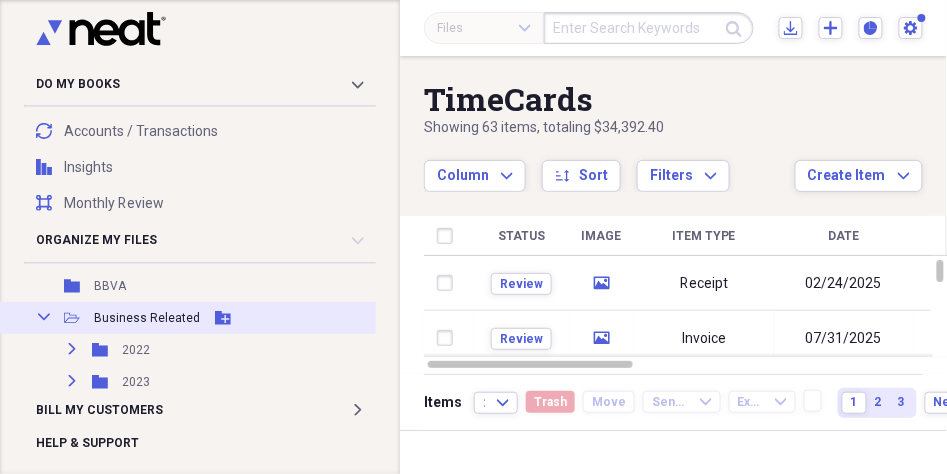 click on "Collapse" 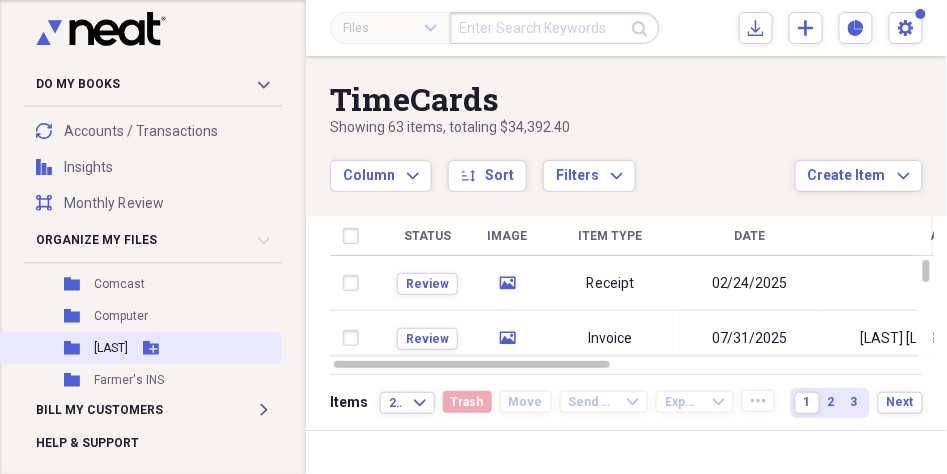scroll, scrollTop: 562, scrollLeft: 0, axis: vertical 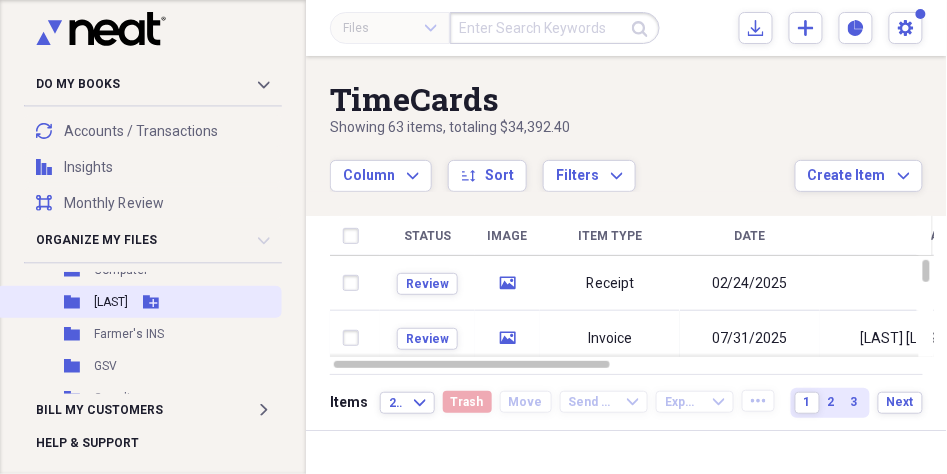 drag, startPoint x: 107, startPoint y: 307, endPoint x: 120, endPoint y: 307, distance: 13 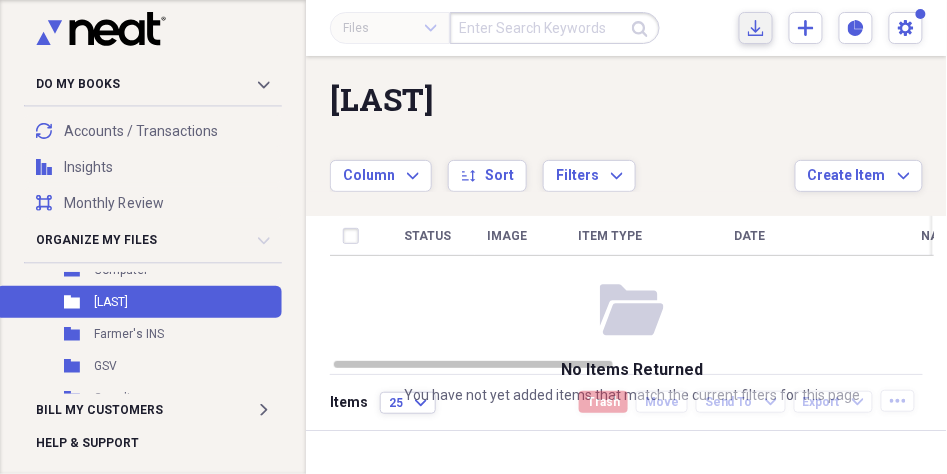 click 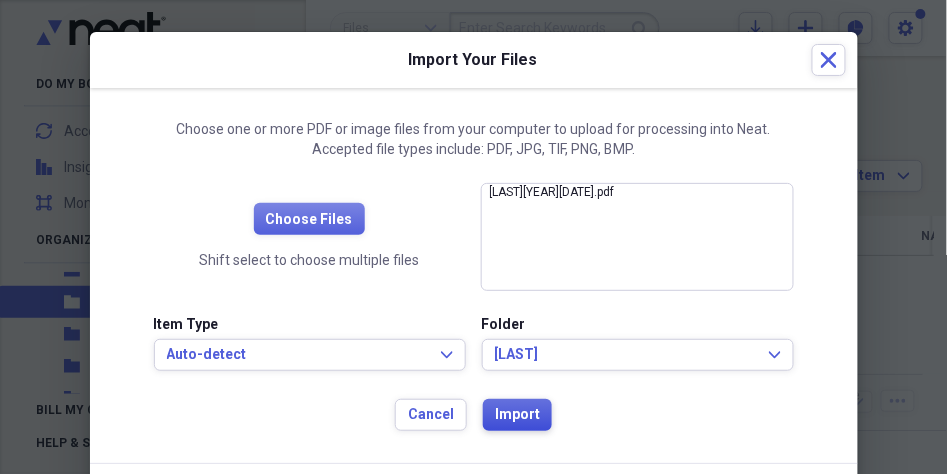 click on "Import" at bounding box center (517, 415) 